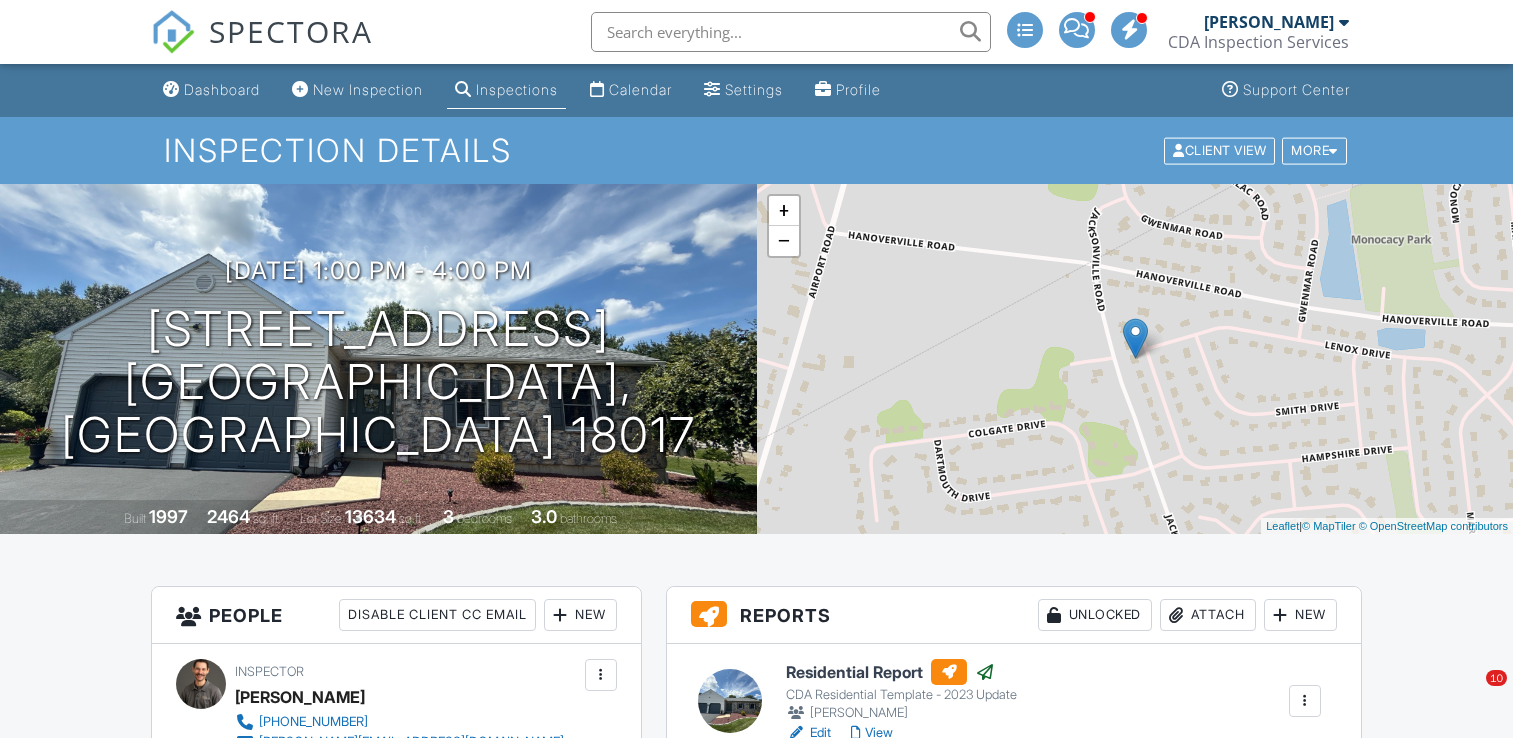 scroll, scrollTop: 28, scrollLeft: 0, axis: vertical 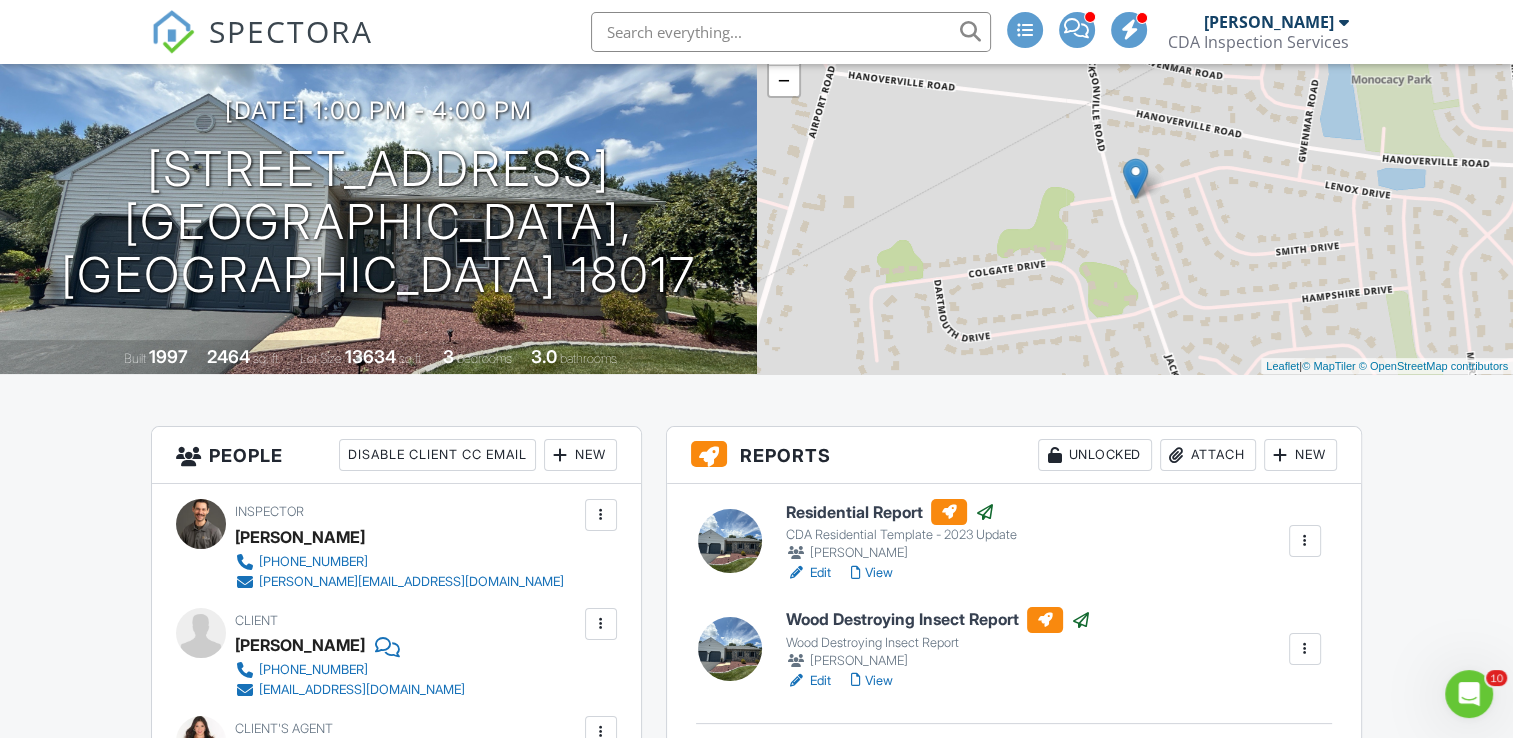 click on "View" at bounding box center (872, 573) 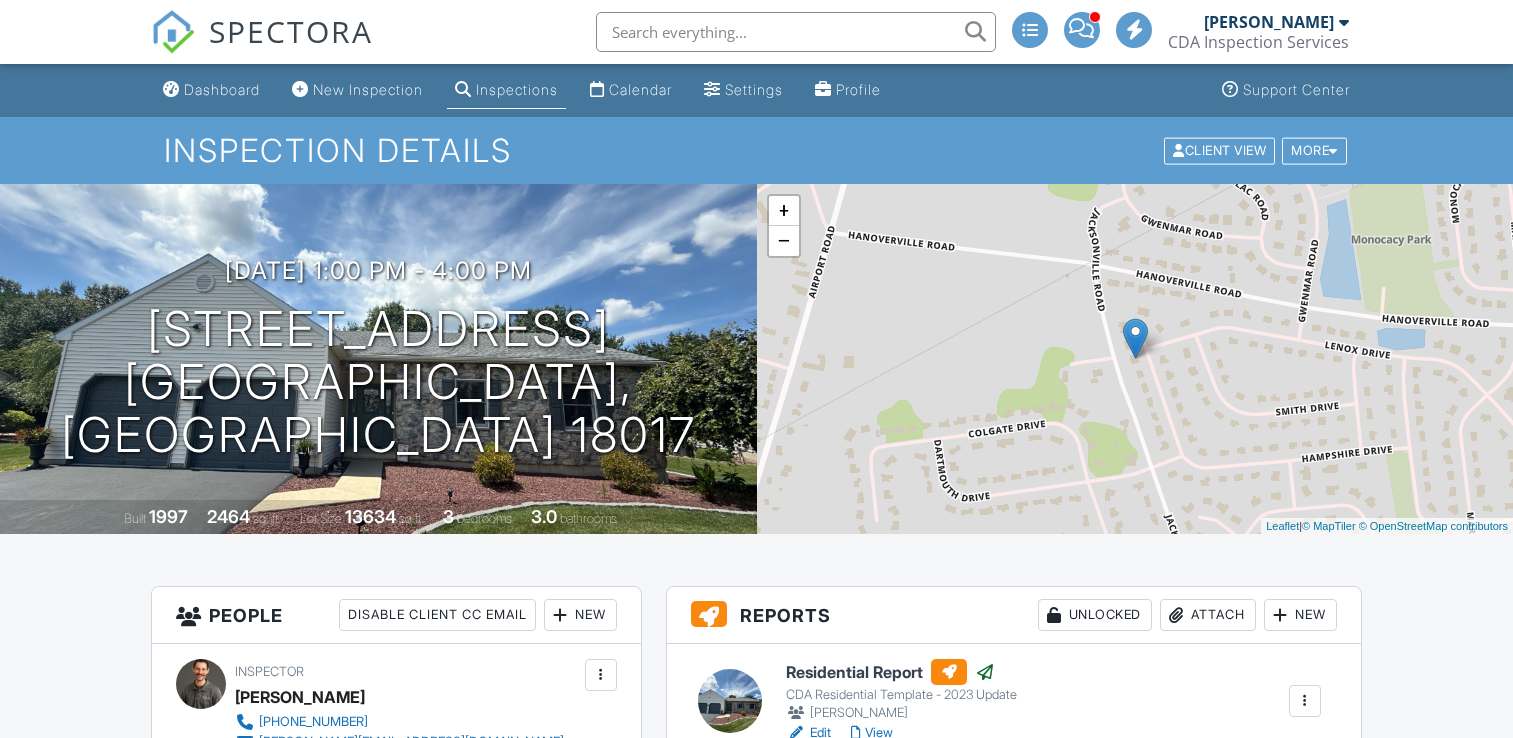 scroll, scrollTop: 0, scrollLeft: 0, axis: both 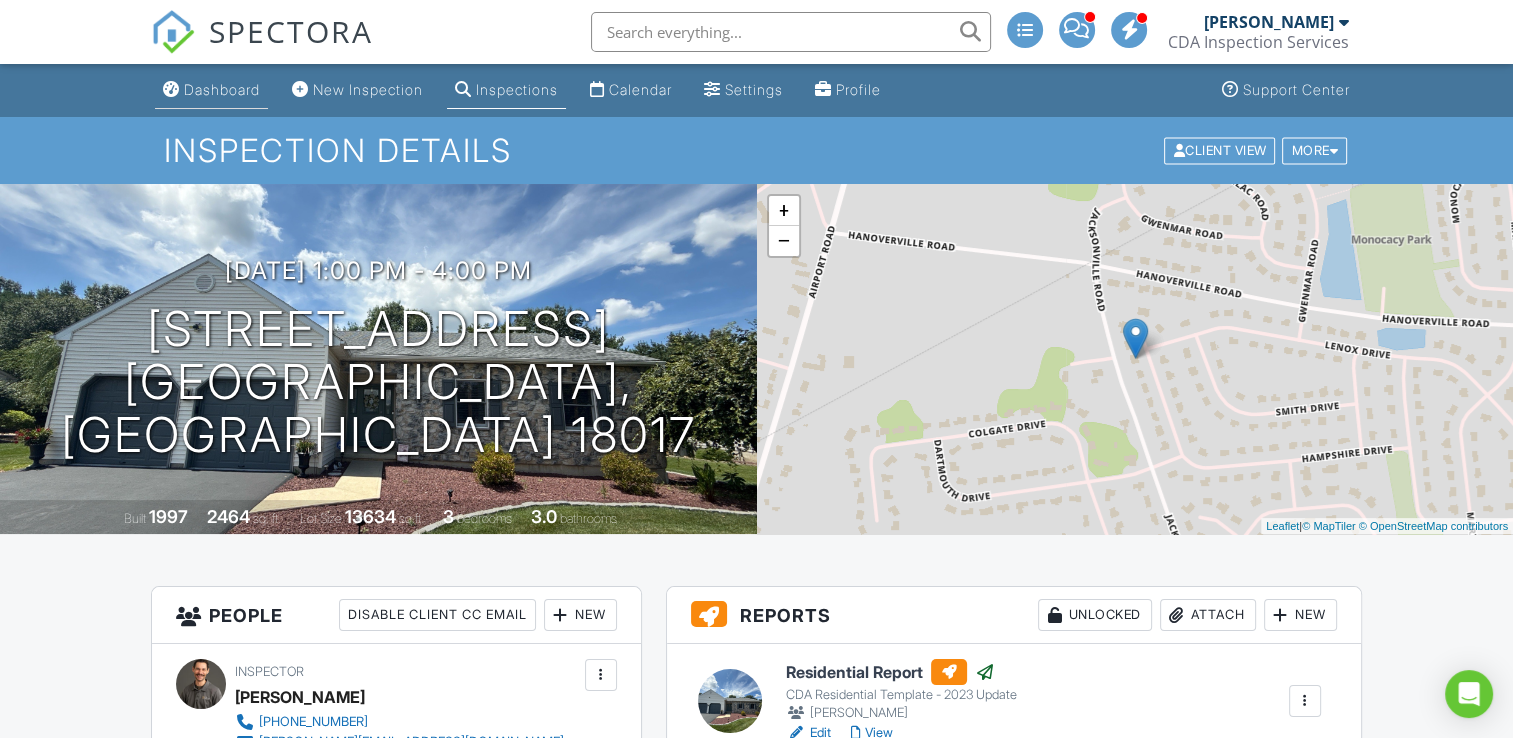 click on "Dashboard" at bounding box center (222, 89) 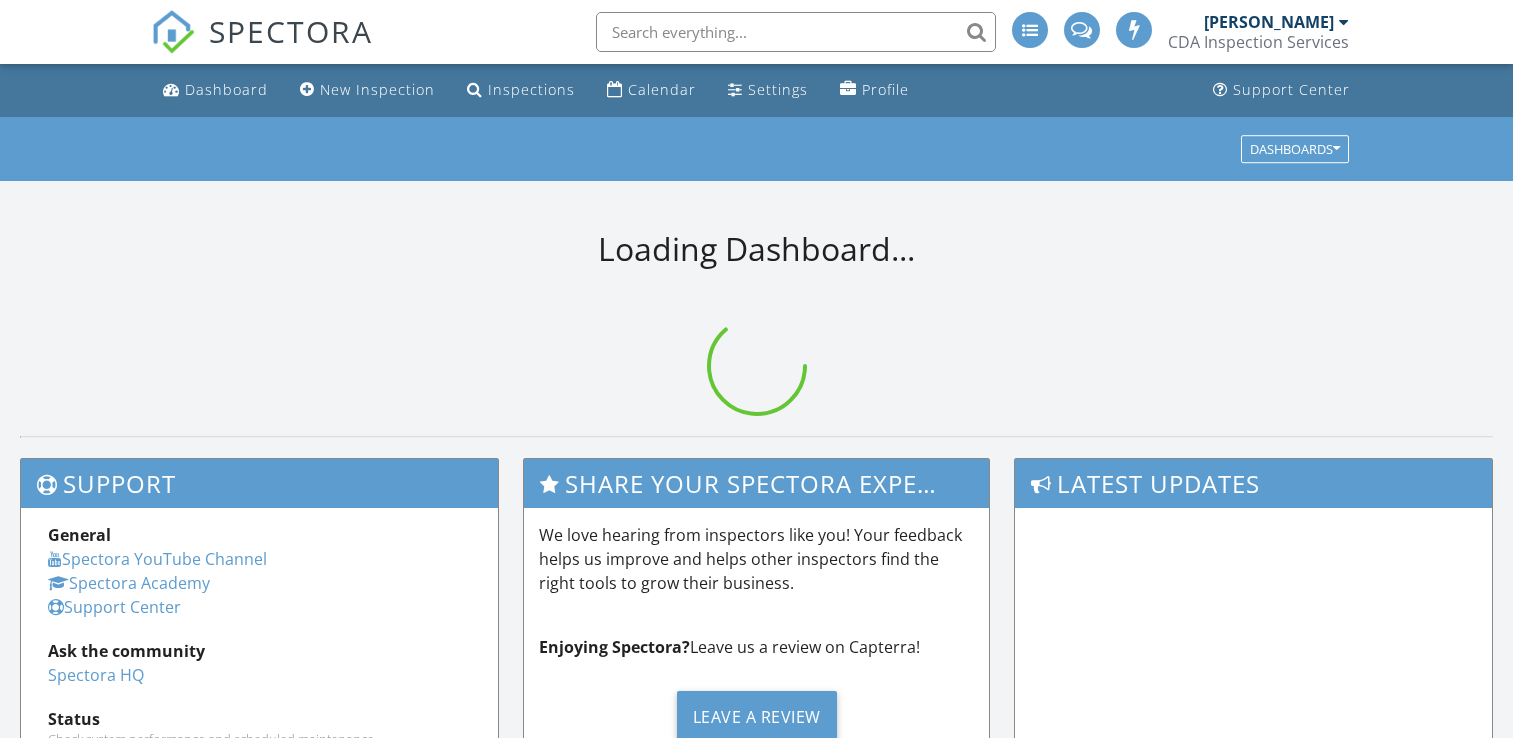 scroll, scrollTop: 0, scrollLeft: 0, axis: both 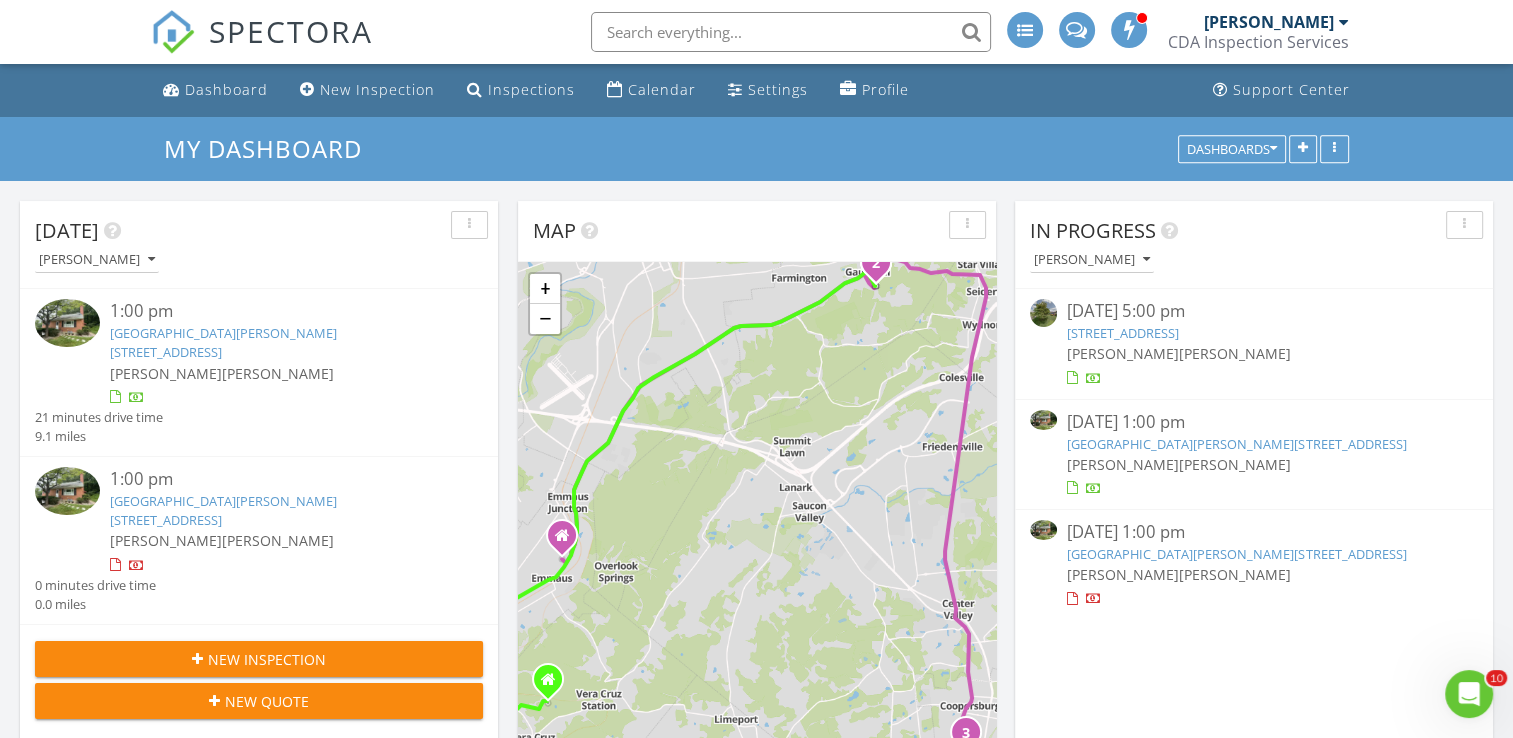 click on "Dashboard" at bounding box center [226, 89] 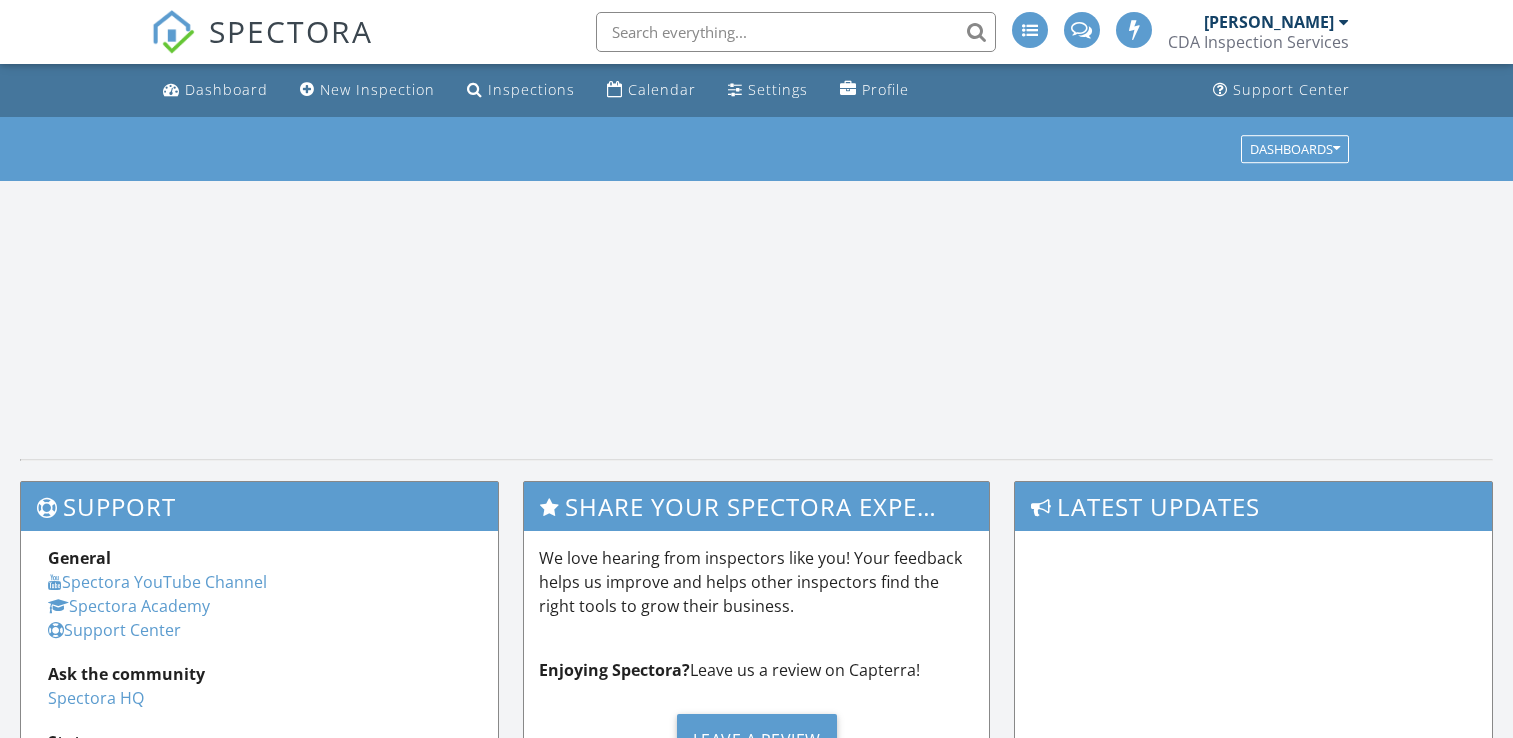 scroll, scrollTop: 0, scrollLeft: 0, axis: both 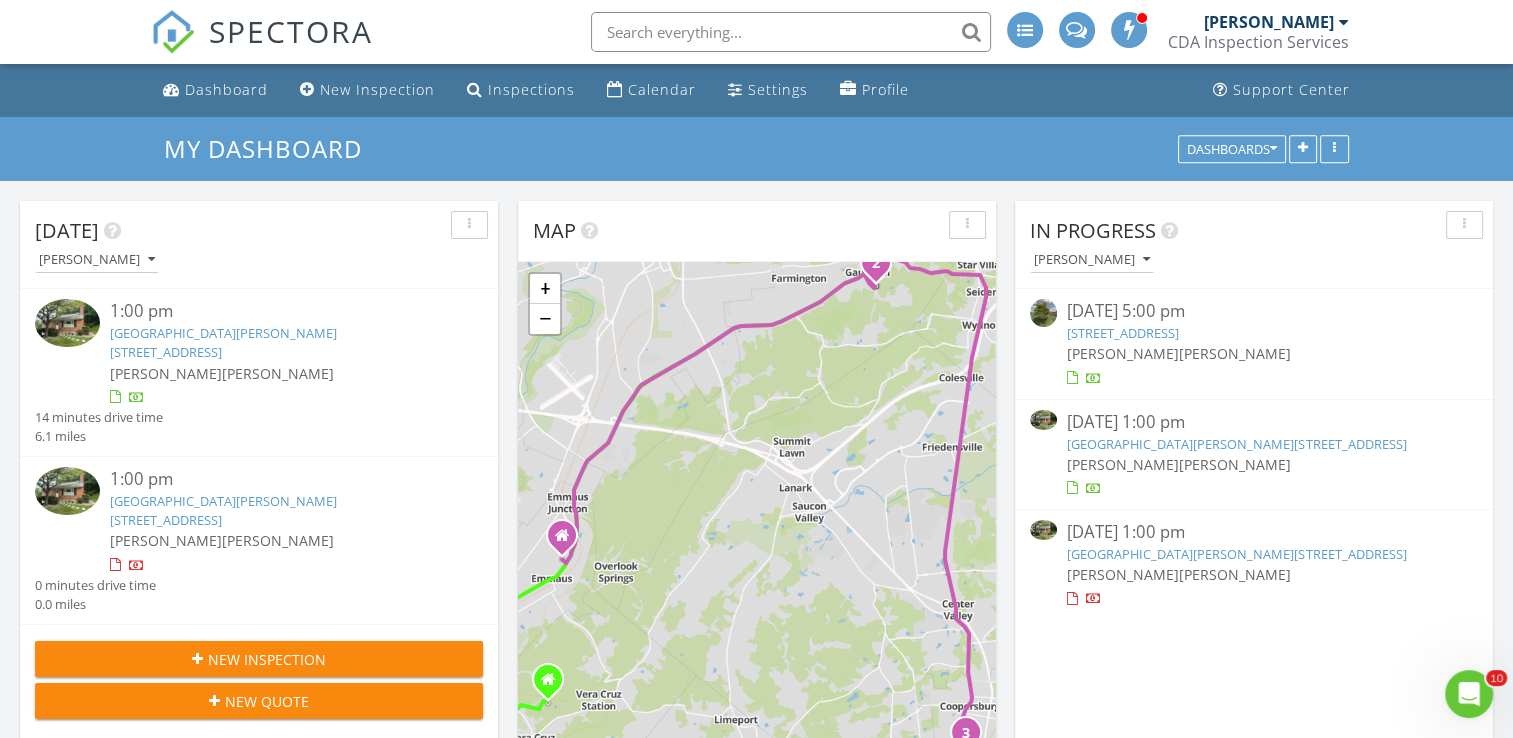 click on "[GEOGRAPHIC_DATA][PERSON_NAME][STREET_ADDRESS]" at bounding box center [223, 342] 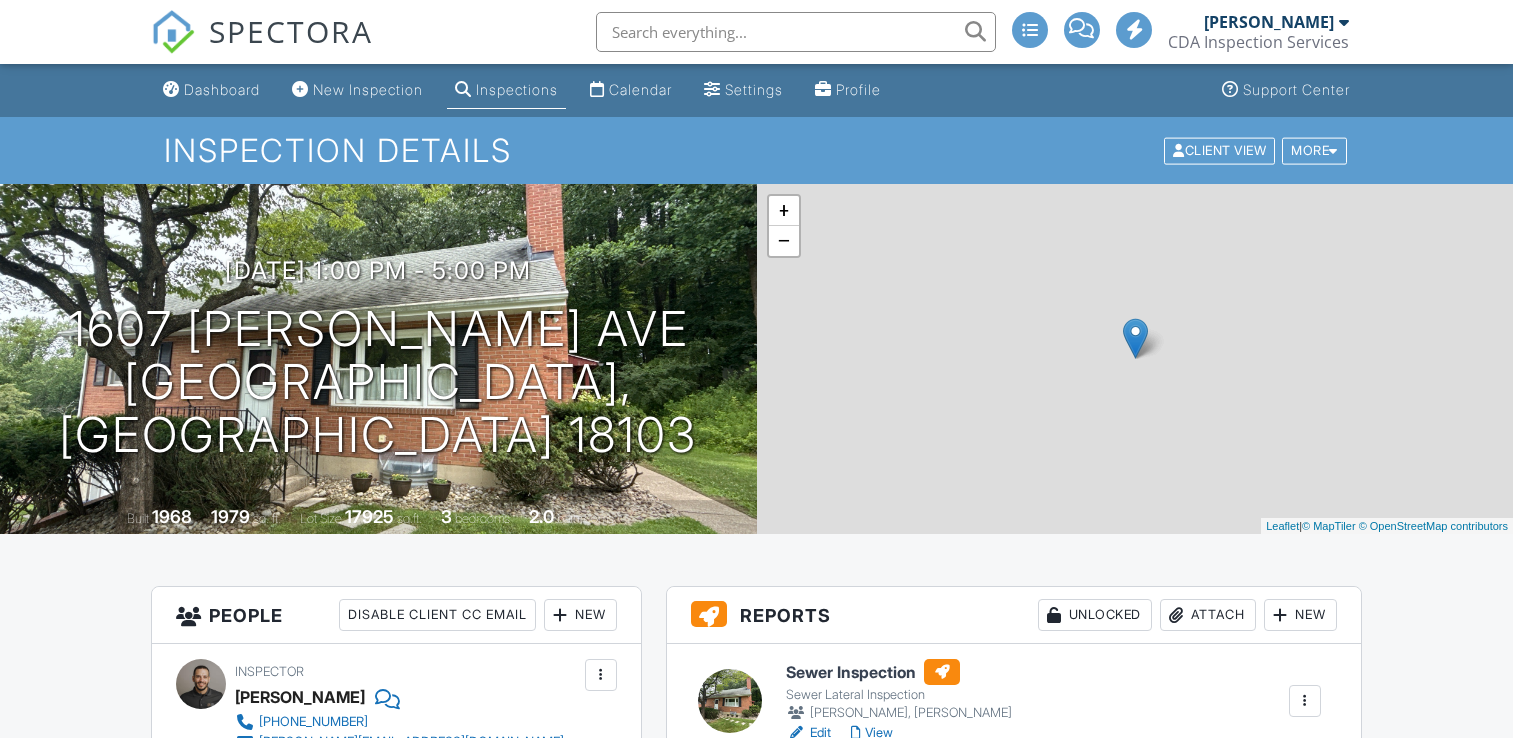scroll, scrollTop: 0, scrollLeft: 0, axis: both 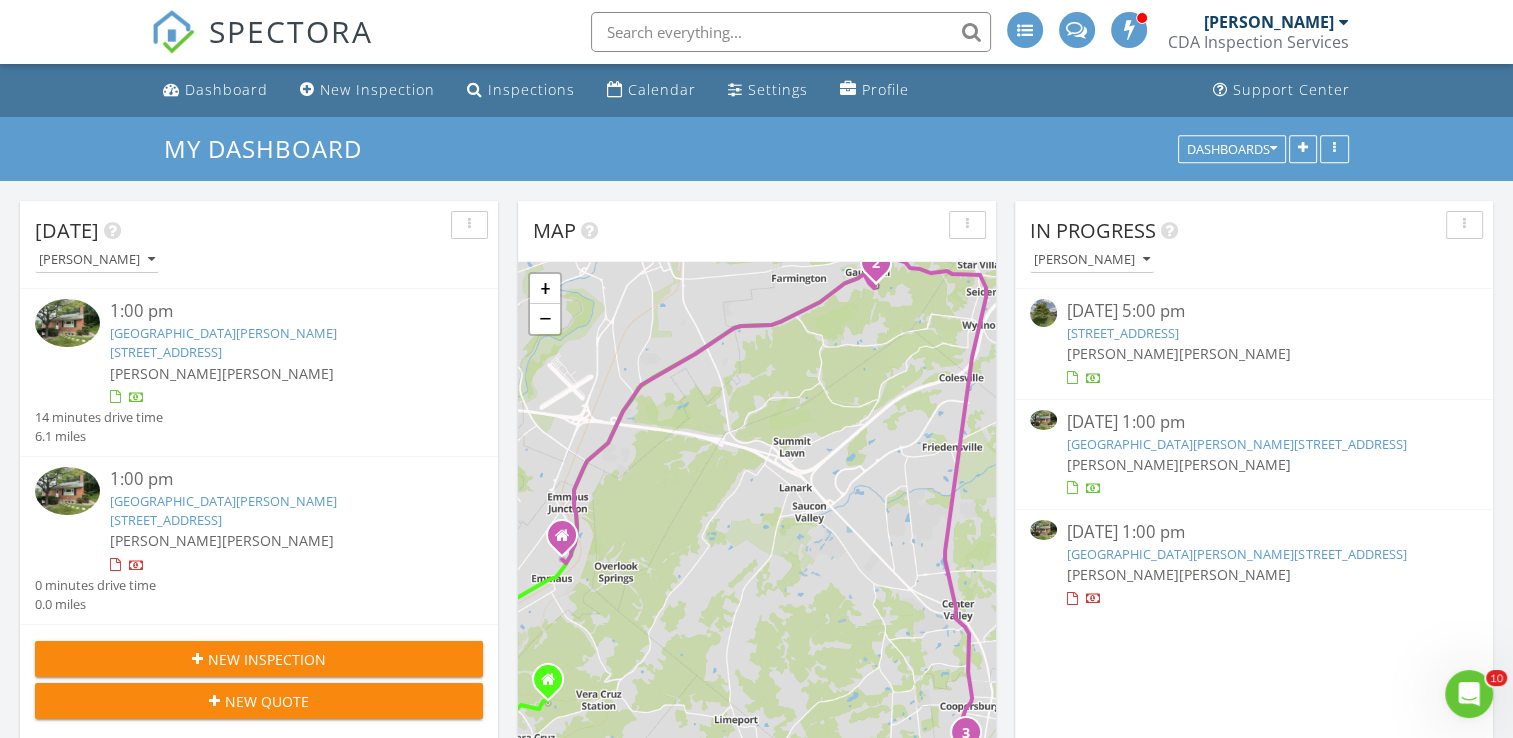 click on "[GEOGRAPHIC_DATA][PERSON_NAME][STREET_ADDRESS]" at bounding box center (223, 510) 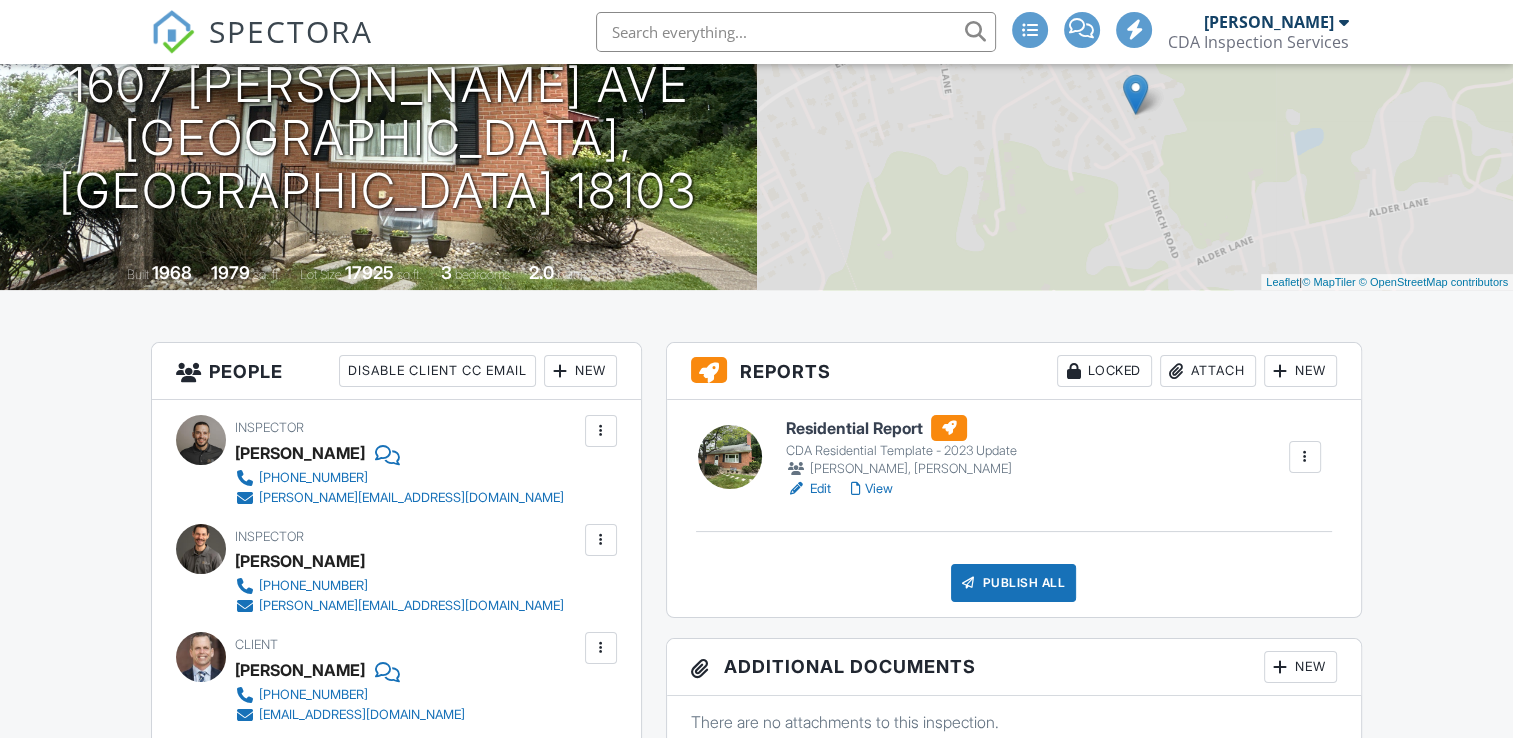 scroll, scrollTop: 244, scrollLeft: 0, axis: vertical 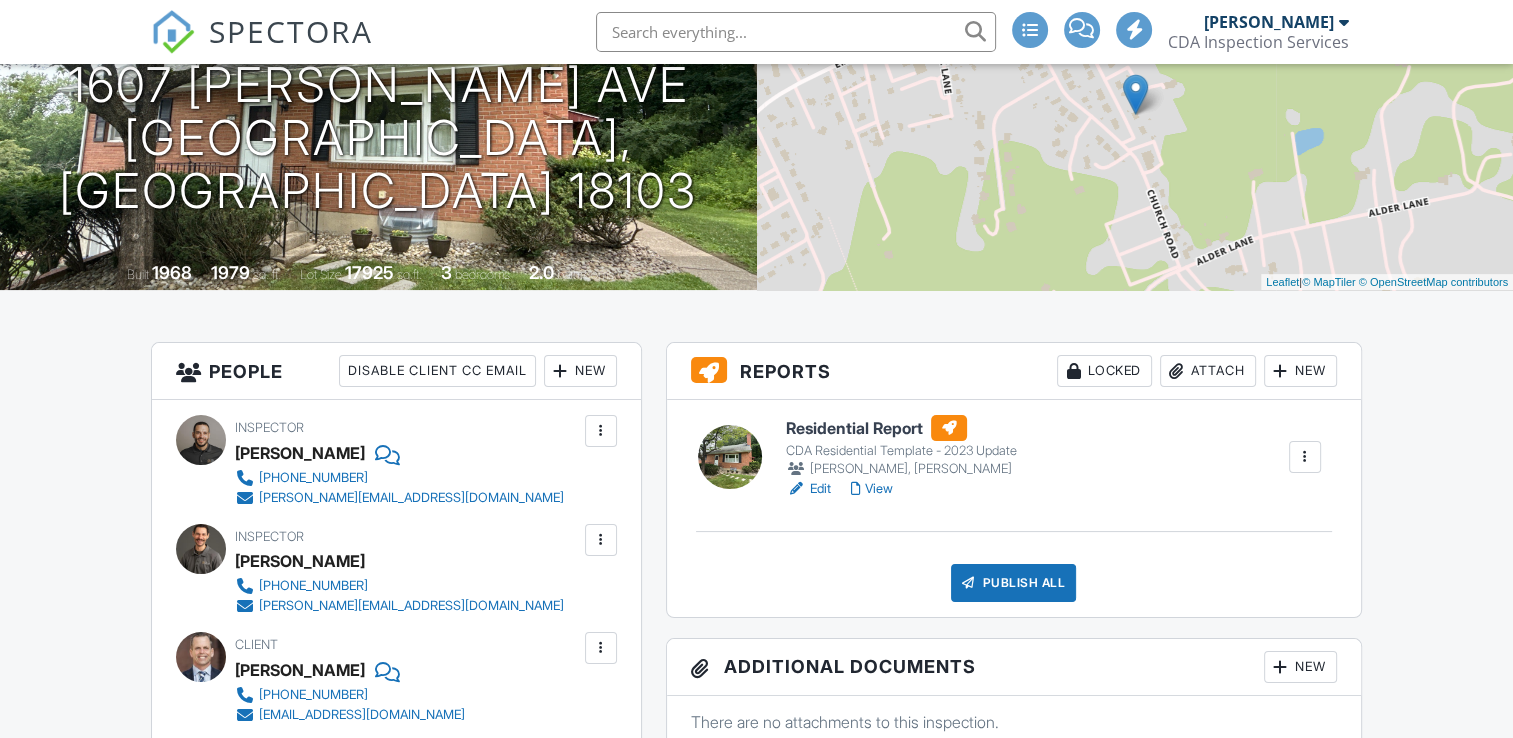 click on "View" at bounding box center (872, 489) 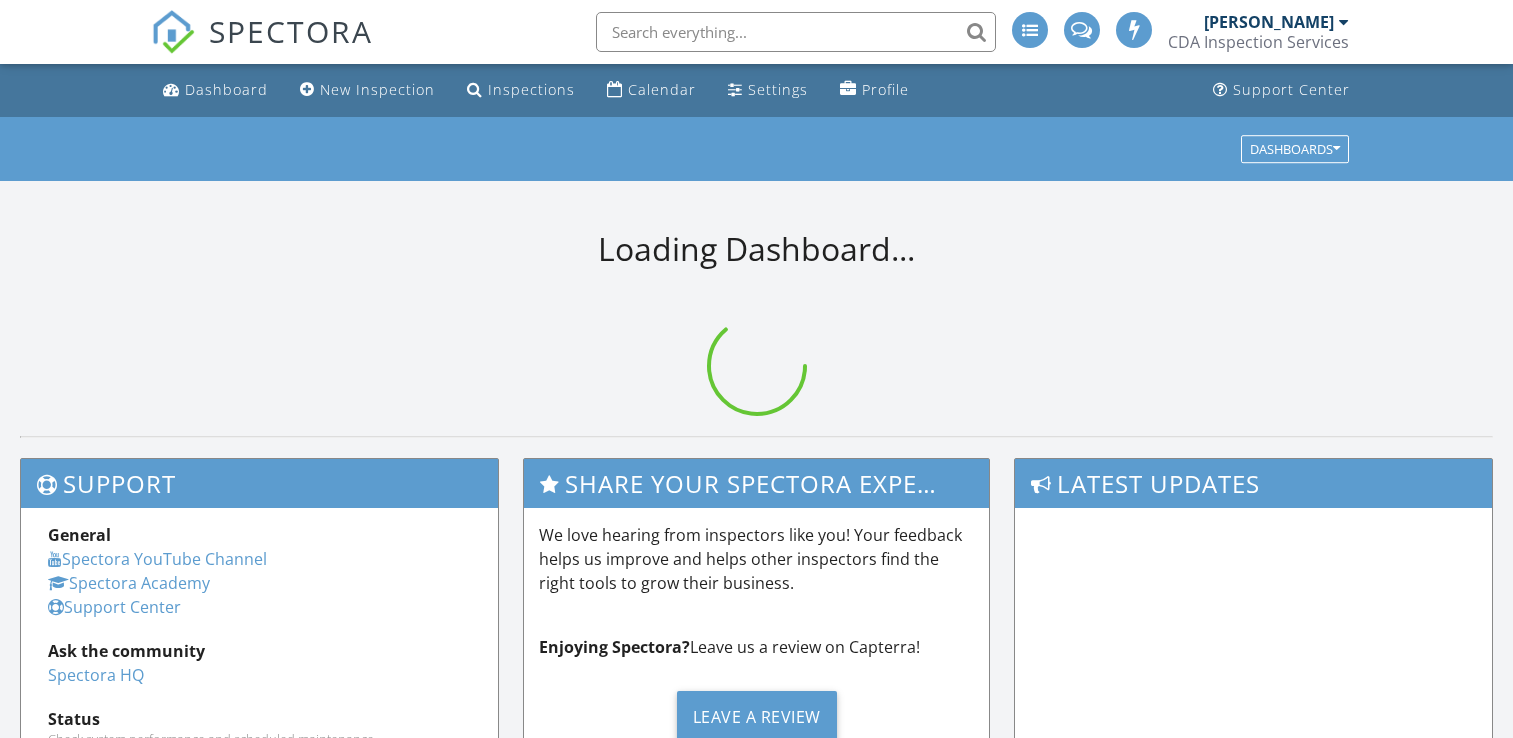 scroll, scrollTop: 0, scrollLeft: 0, axis: both 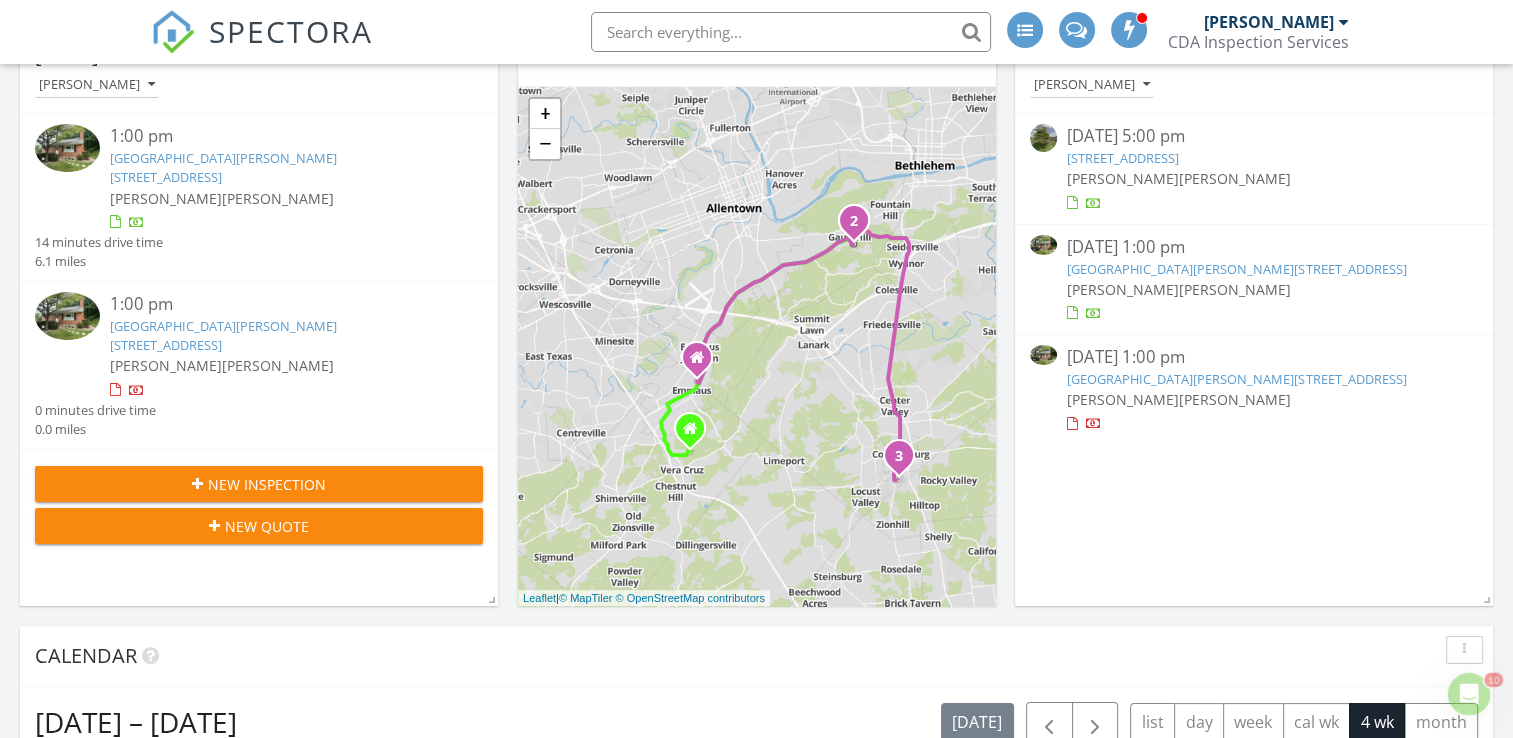 click on "[GEOGRAPHIC_DATA][PERSON_NAME][STREET_ADDRESS]" at bounding box center (223, 335) 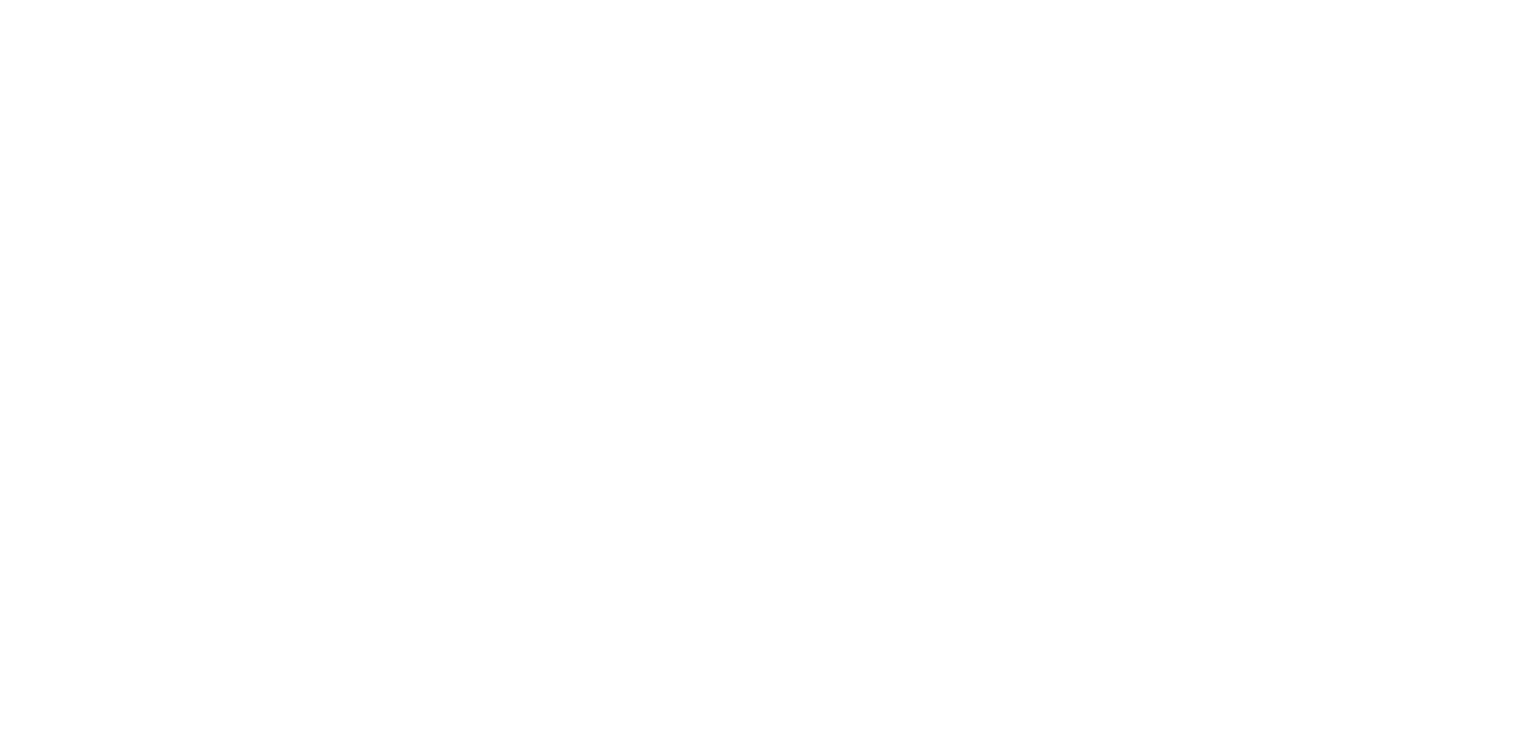 scroll, scrollTop: 0, scrollLeft: 0, axis: both 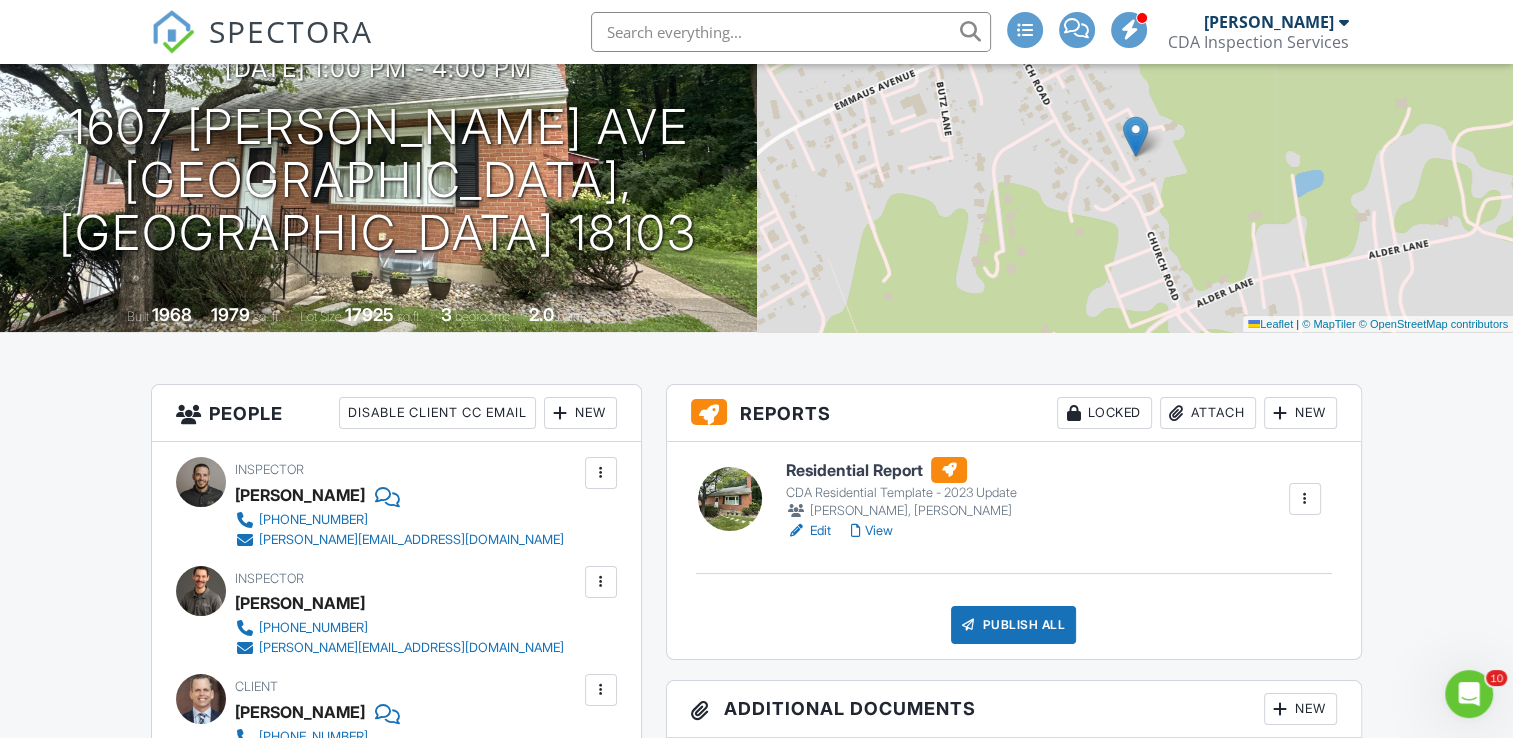 click on "View" at bounding box center [872, 531] 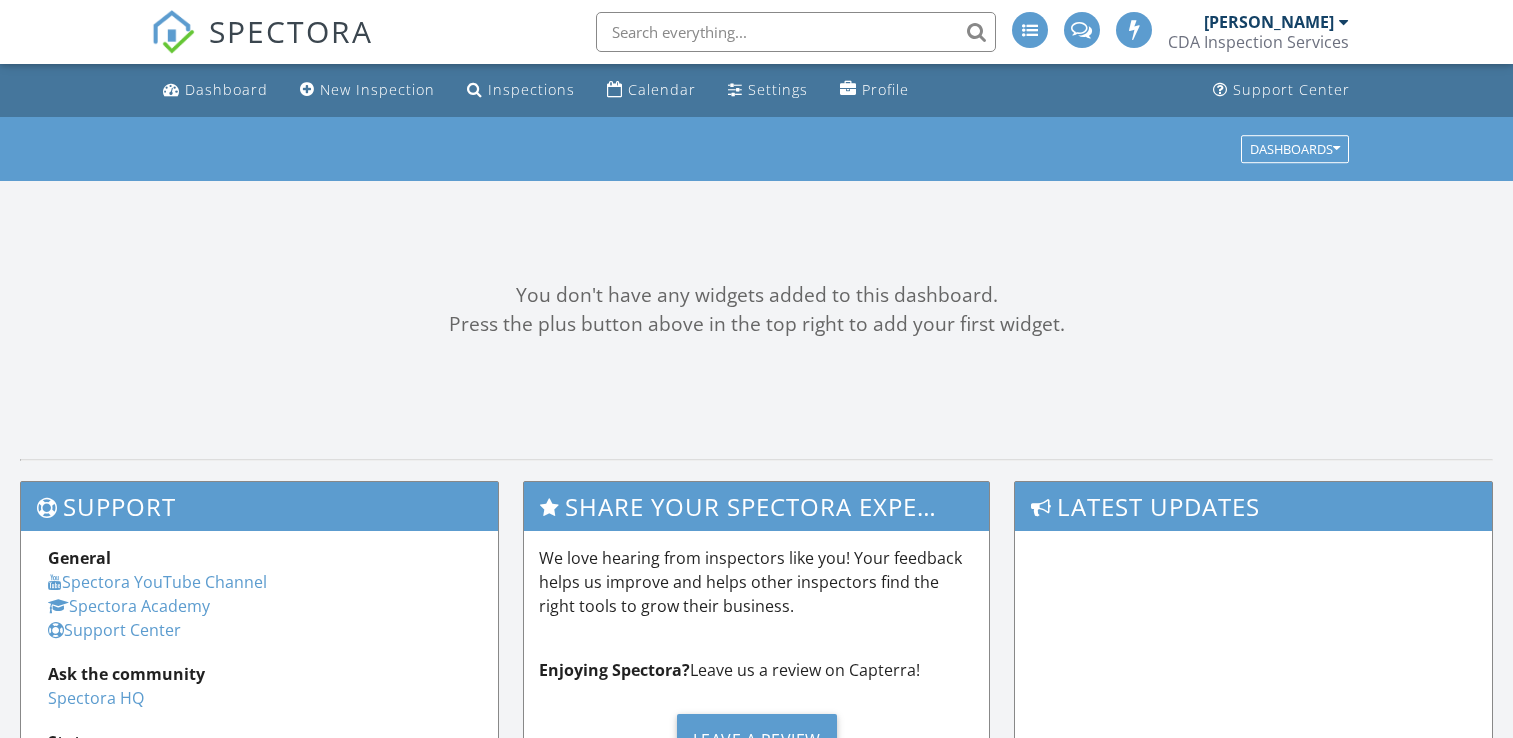 scroll, scrollTop: 0, scrollLeft: 0, axis: both 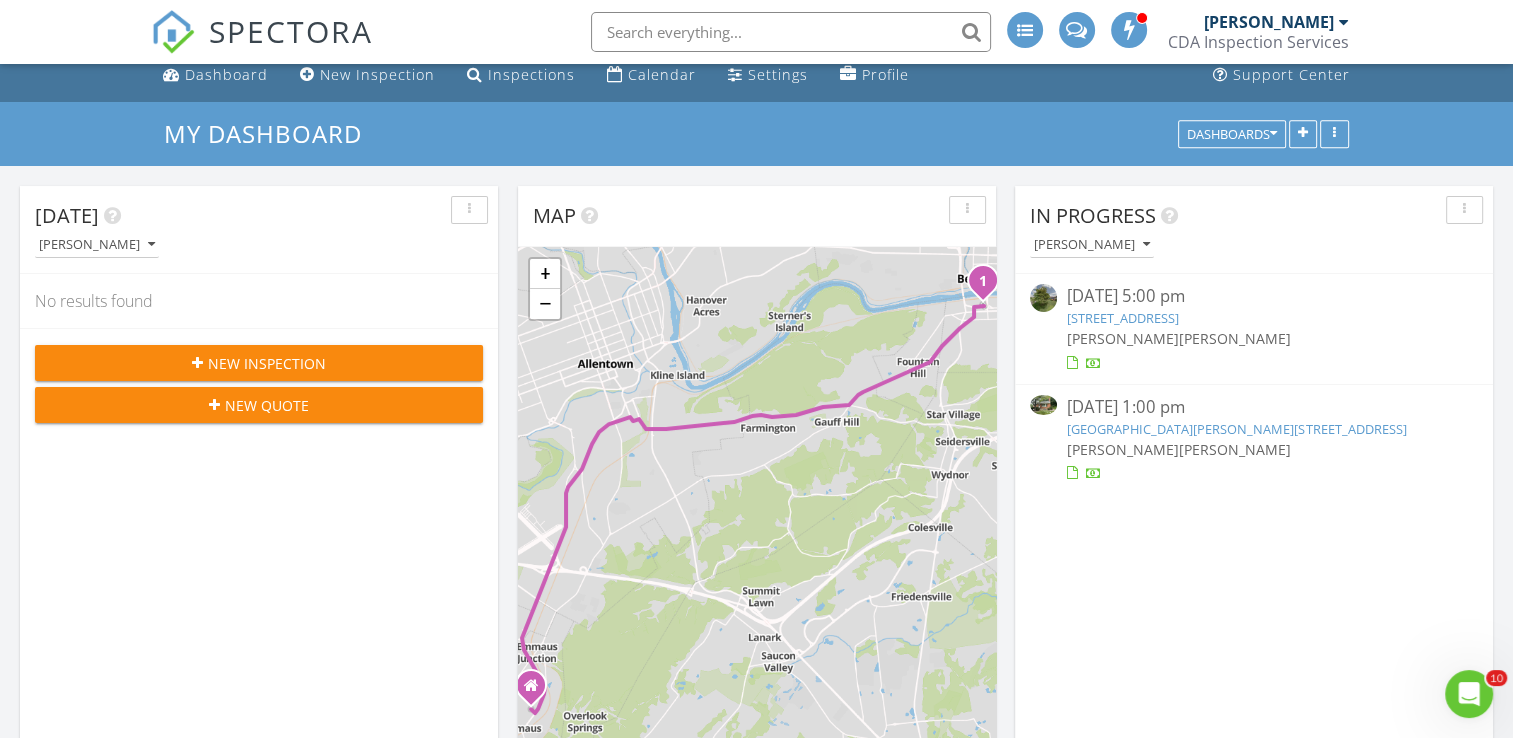 click on "07/10/25 1:00 pm" at bounding box center [1253, 407] 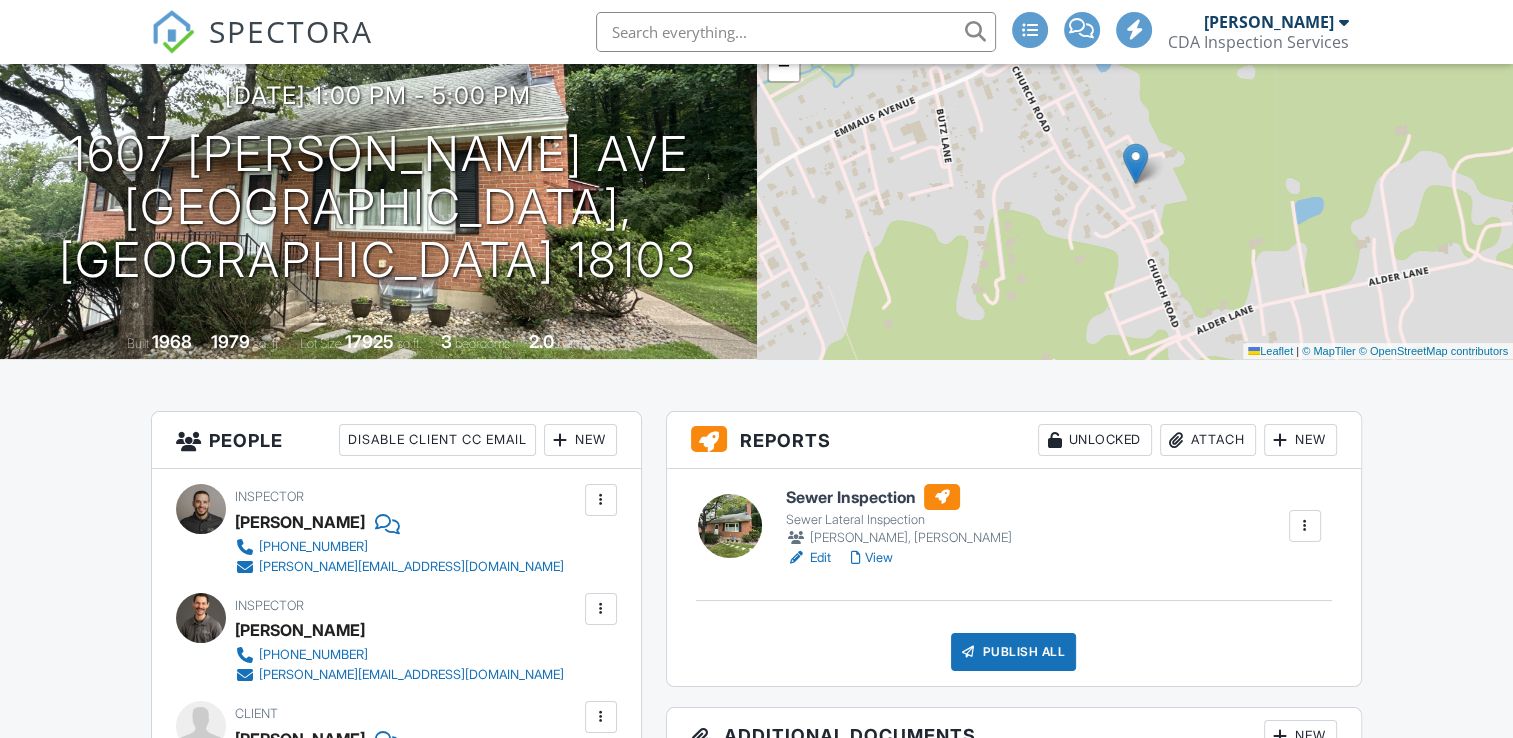 scroll, scrollTop: 319, scrollLeft: 0, axis: vertical 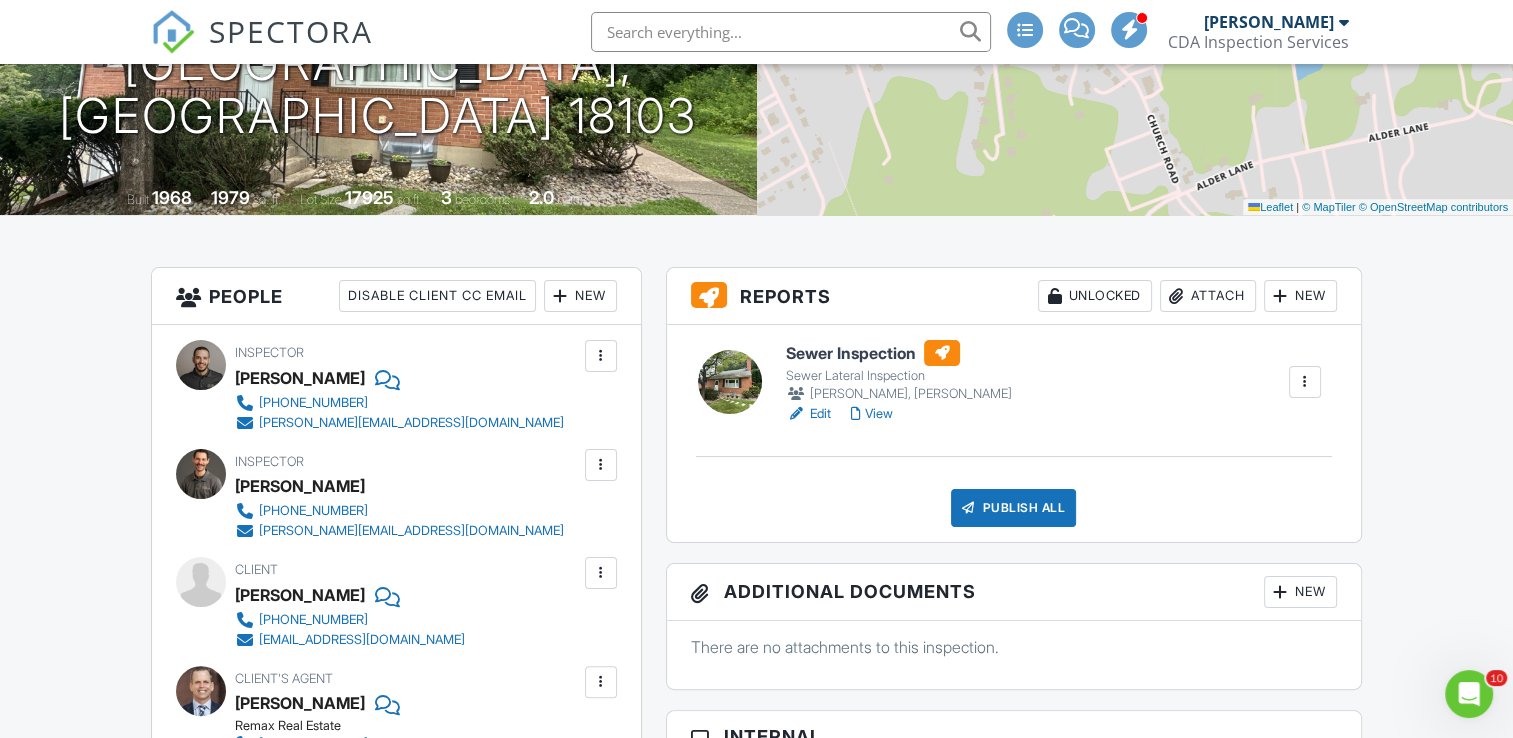 click on "Publish All" at bounding box center (1013, 508) 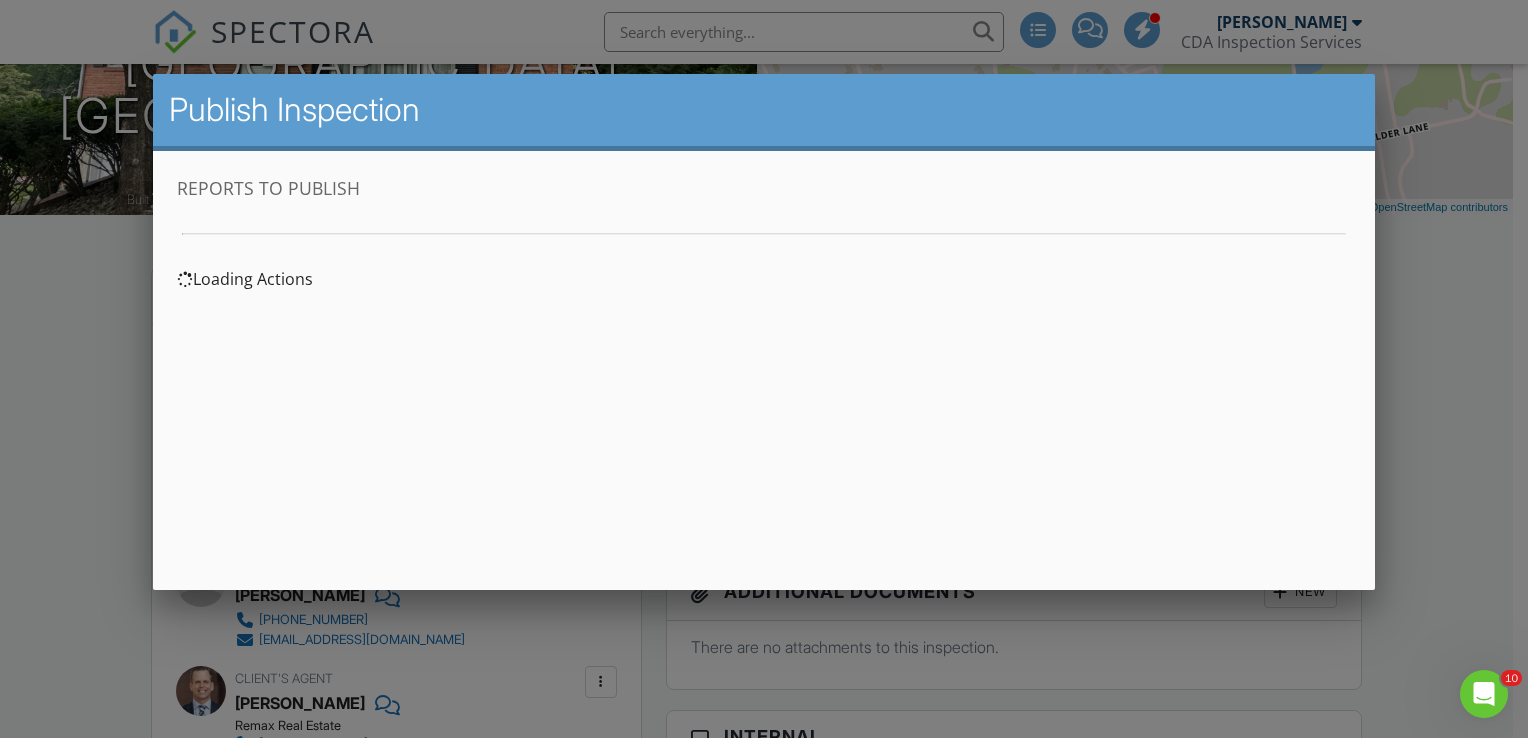 scroll, scrollTop: 0, scrollLeft: 0, axis: both 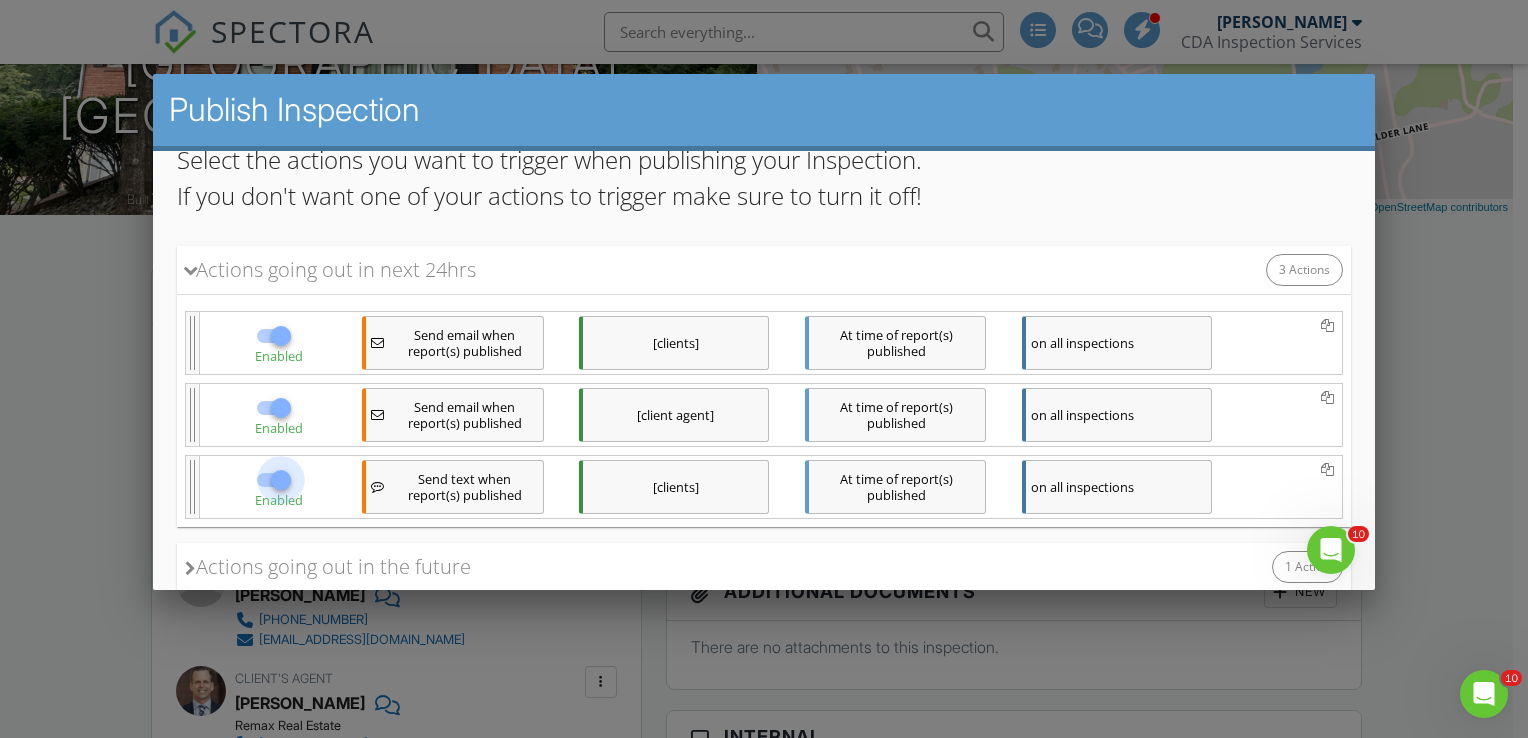 click at bounding box center (280, 479) 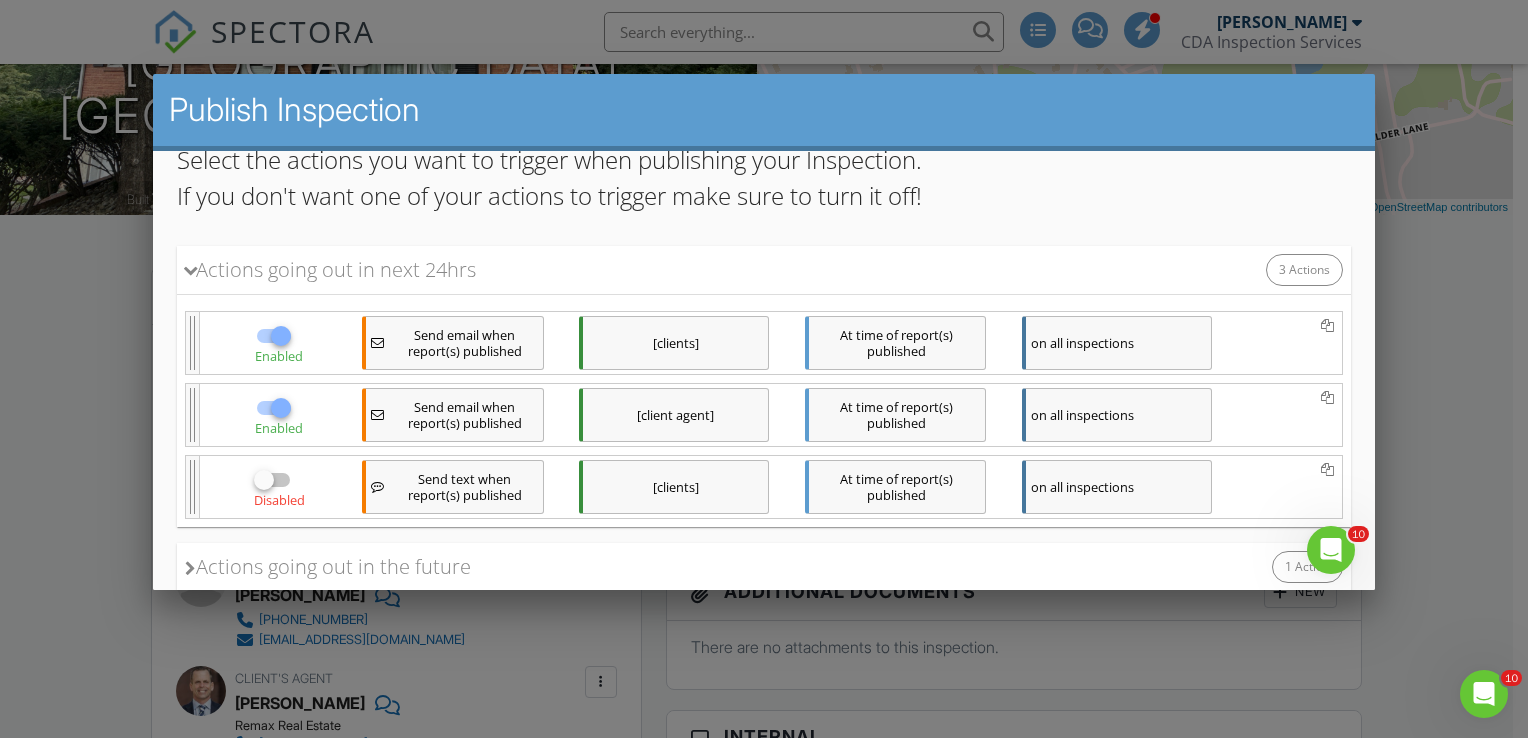 scroll, scrollTop: 283, scrollLeft: 0, axis: vertical 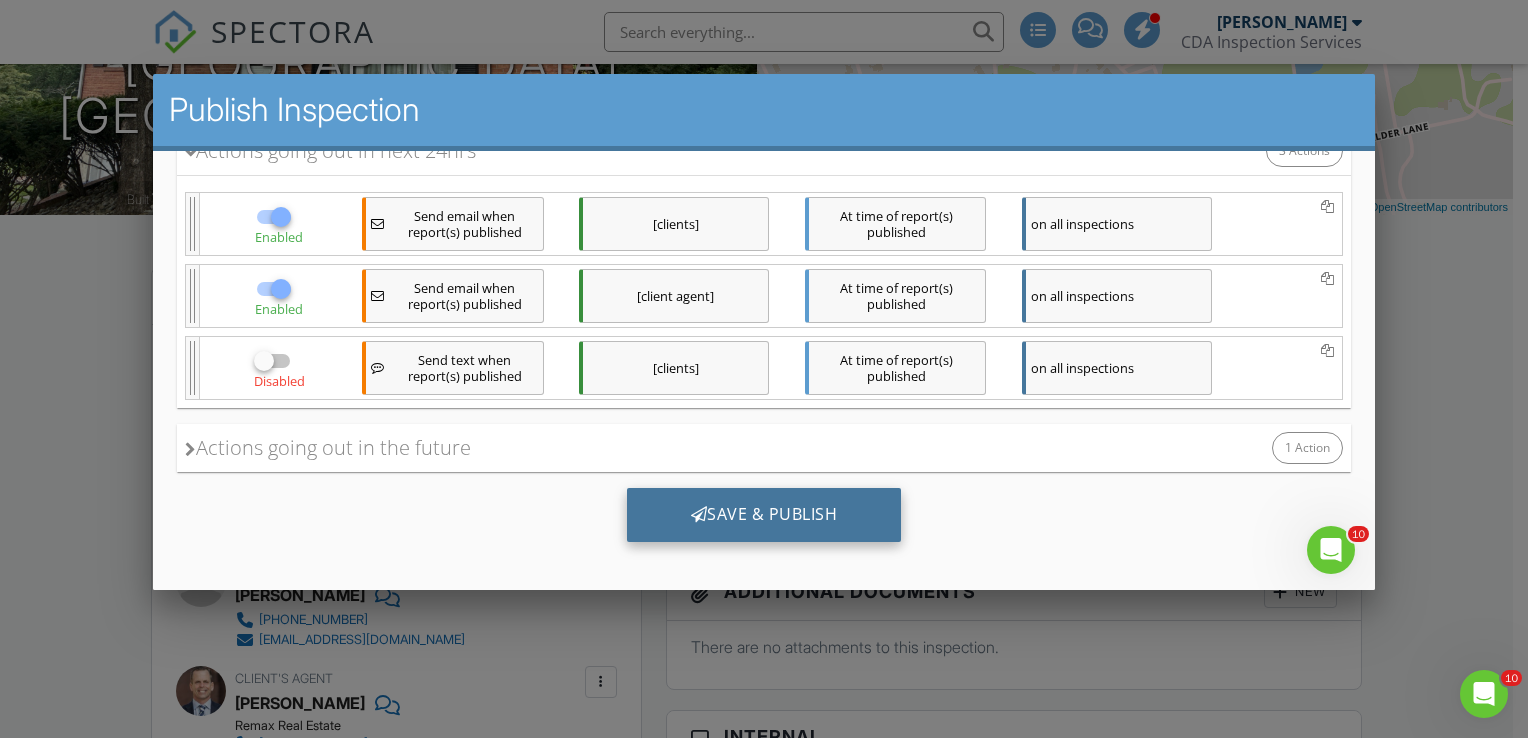 click on "Save & Publish" at bounding box center [763, 514] 